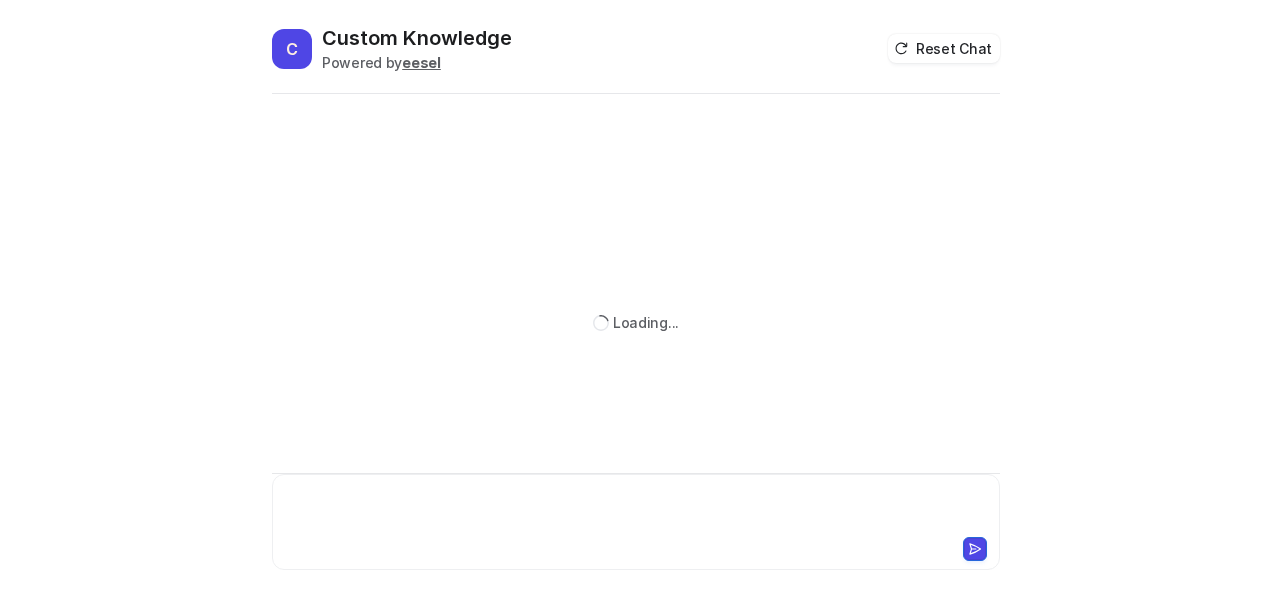 scroll, scrollTop: 0, scrollLeft: 0, axis: both 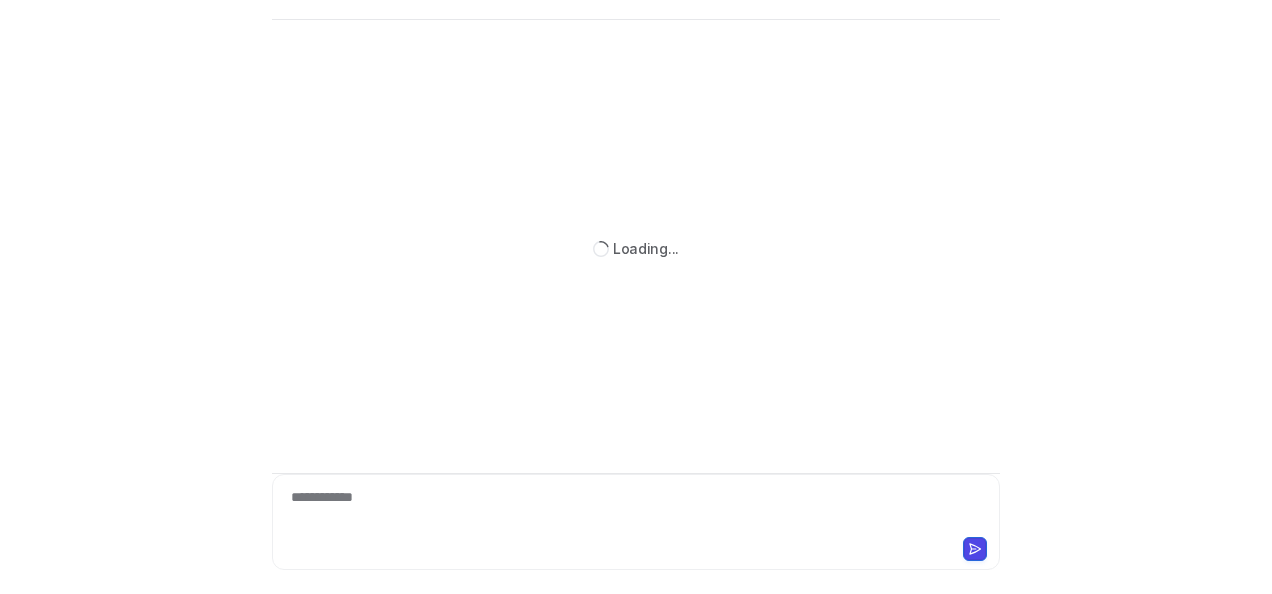 click on "**********" at bounding box center [636, 522] 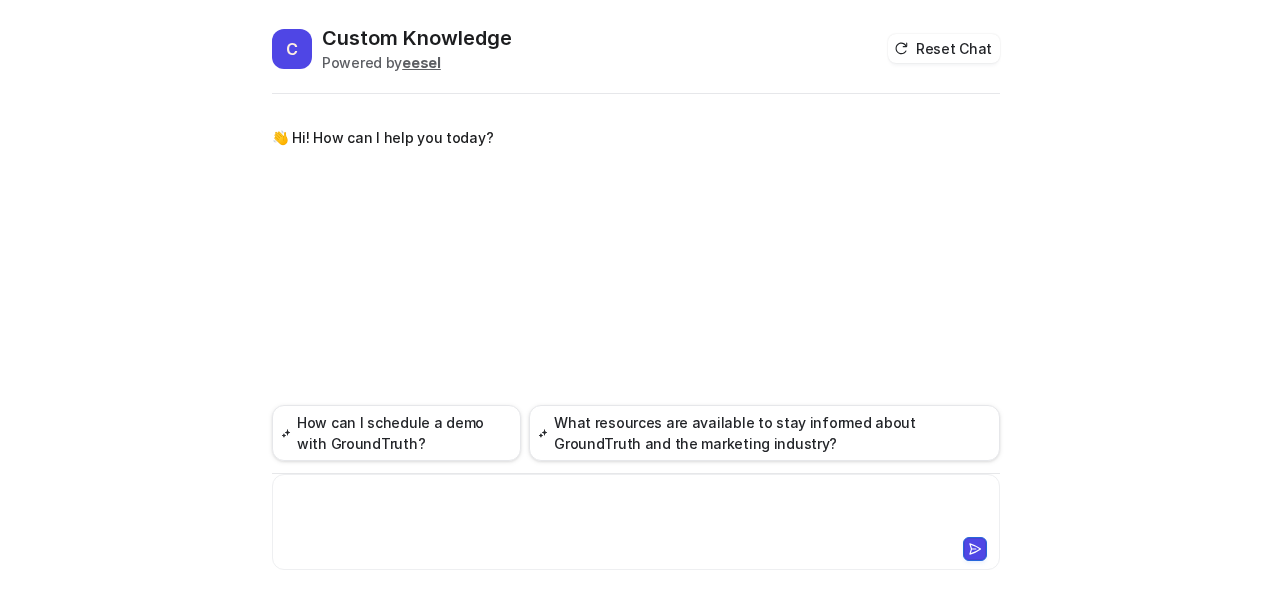 click at bounding box center [636, 510] 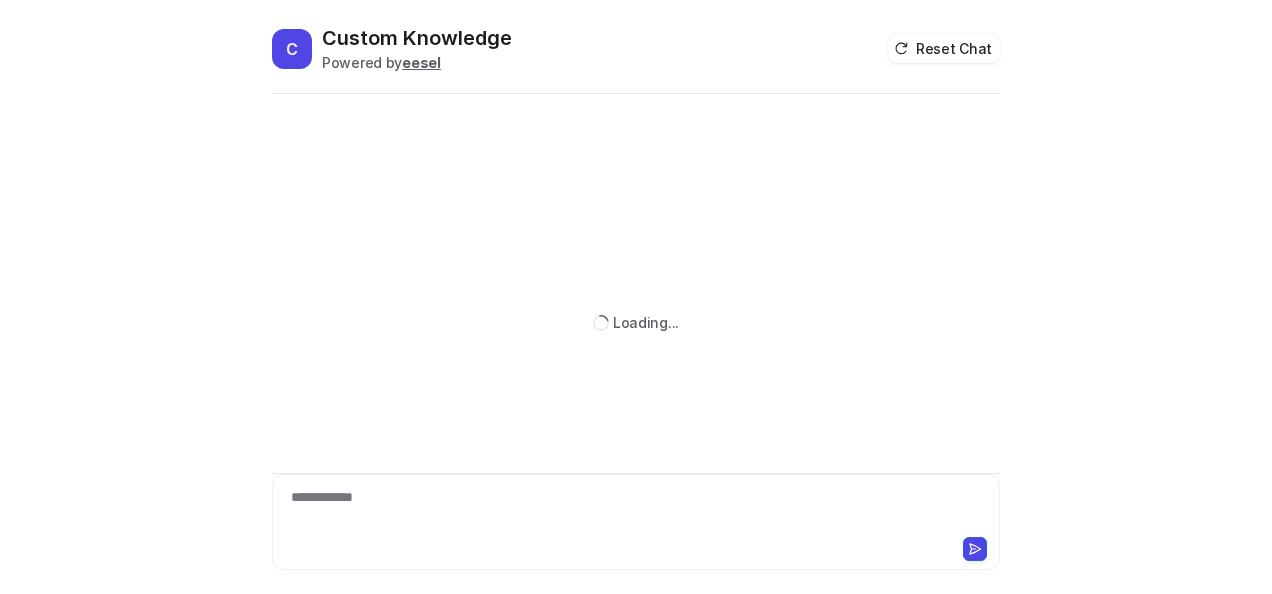 scroll, scrollTop: 0, scrollLeft: 0, axis: both 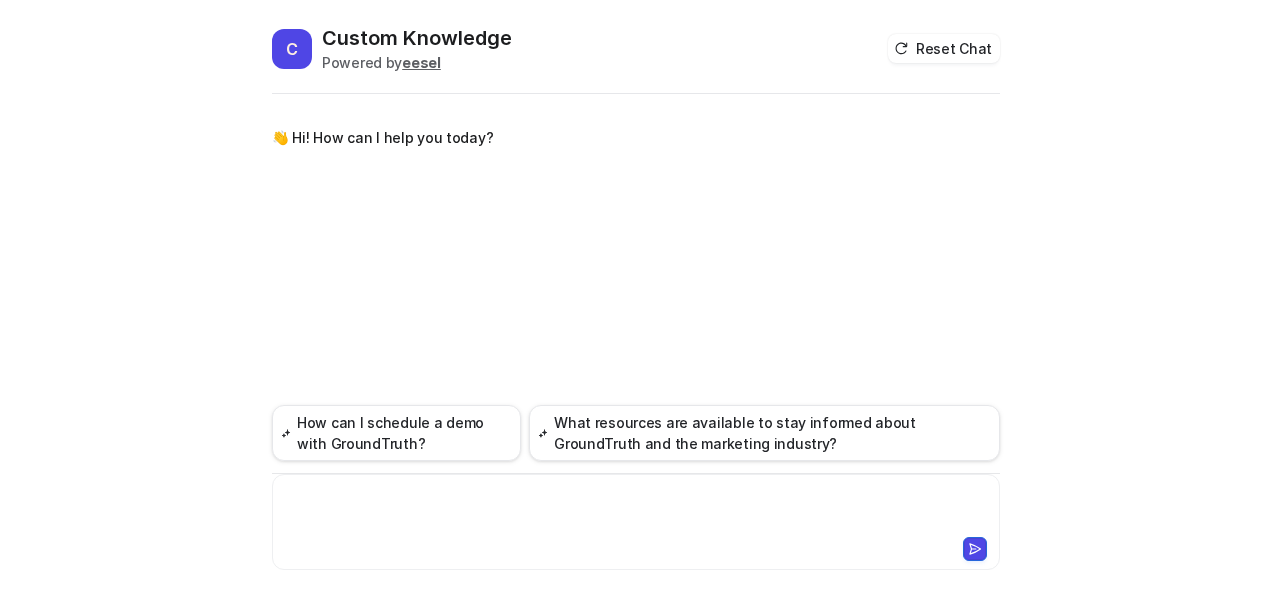 click at bounding box center [636, 510] 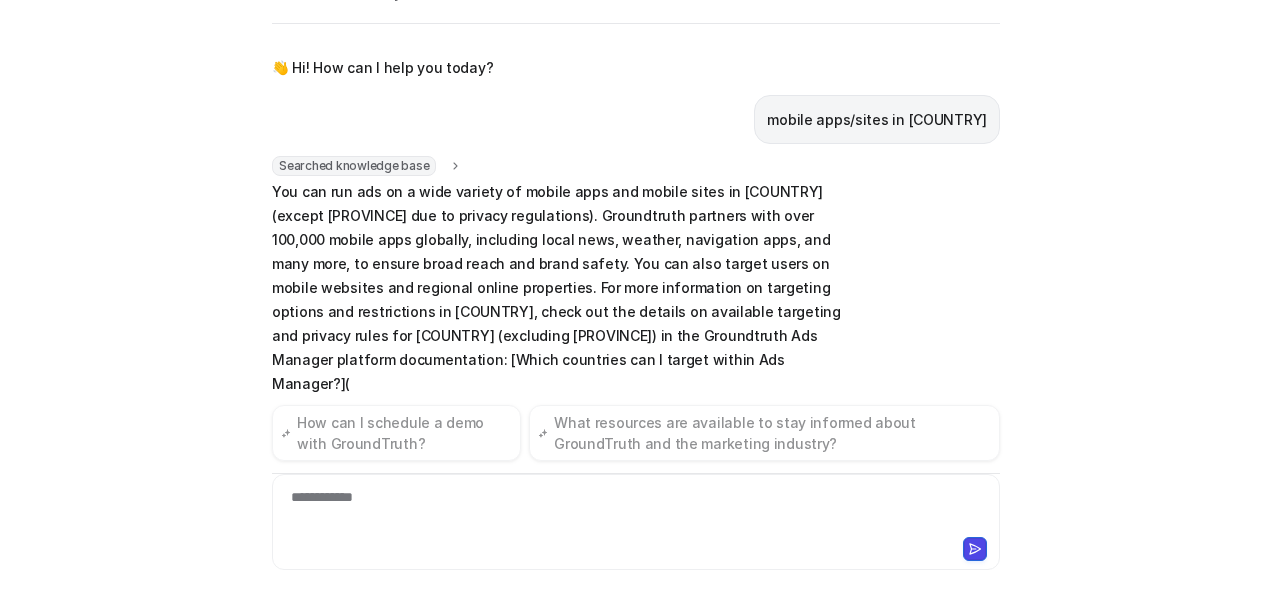 scroll, scrollTop: 74, scrollLeft: 0, axis: vertical 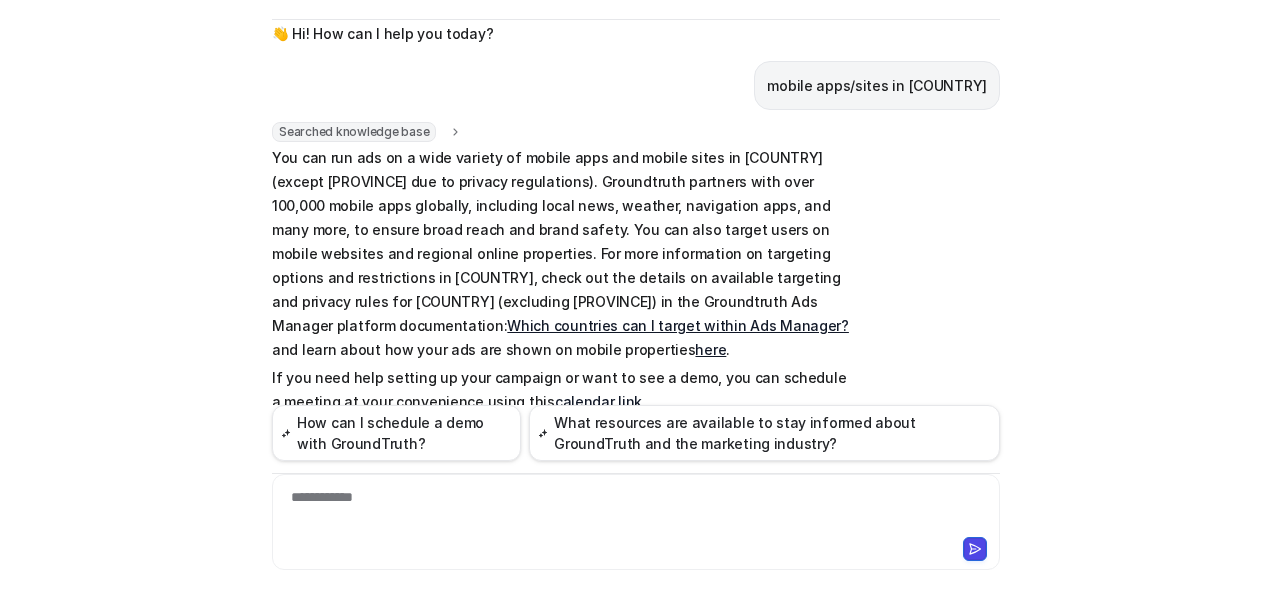 click on "Which countries can I target within Ads Manager?" at bounding box center (678, 325) 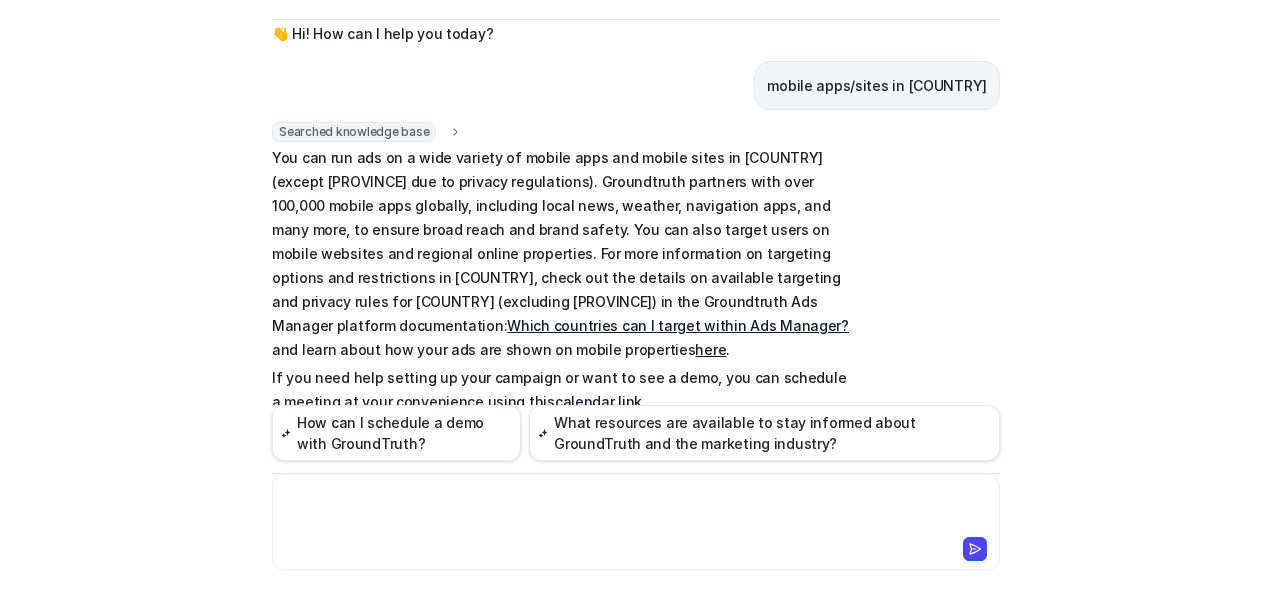 click at bounding box center (636, 510) 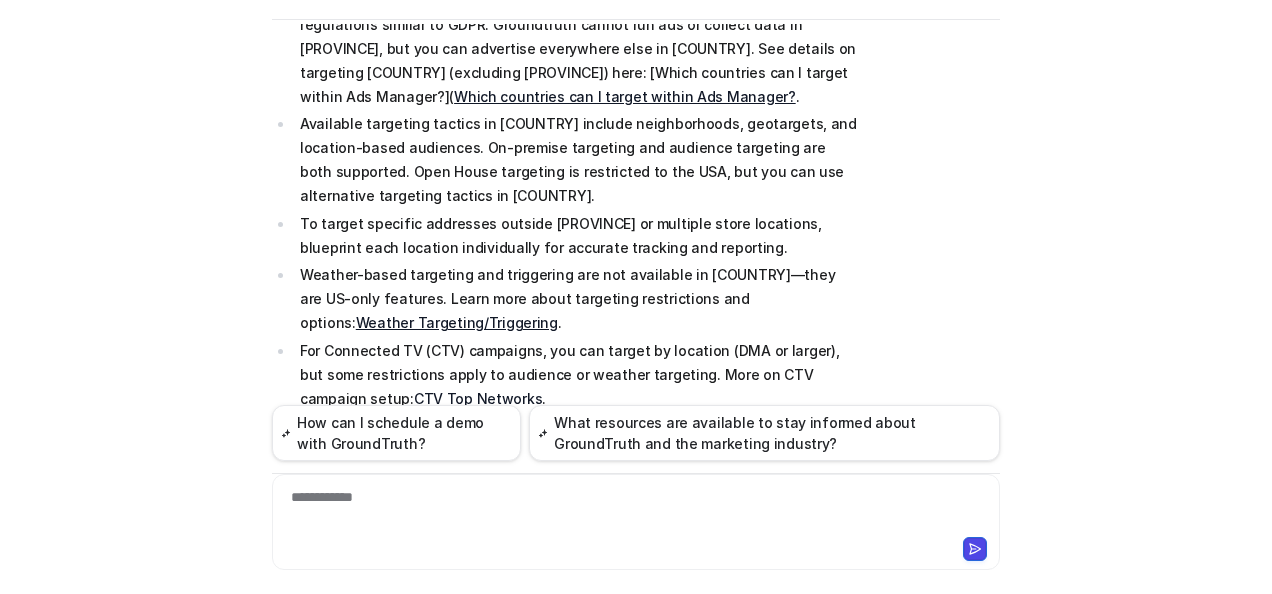 scroll, scrollTop: 704, scrollLeft: 0, axis: vertical 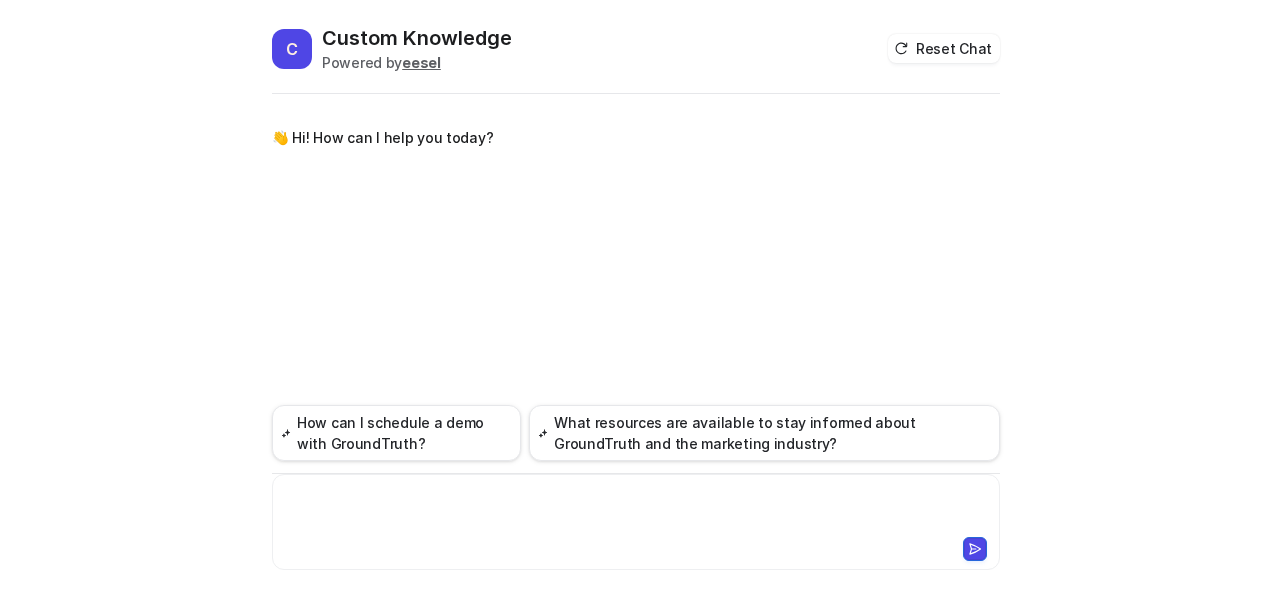 click at bounding box center [636, 510] 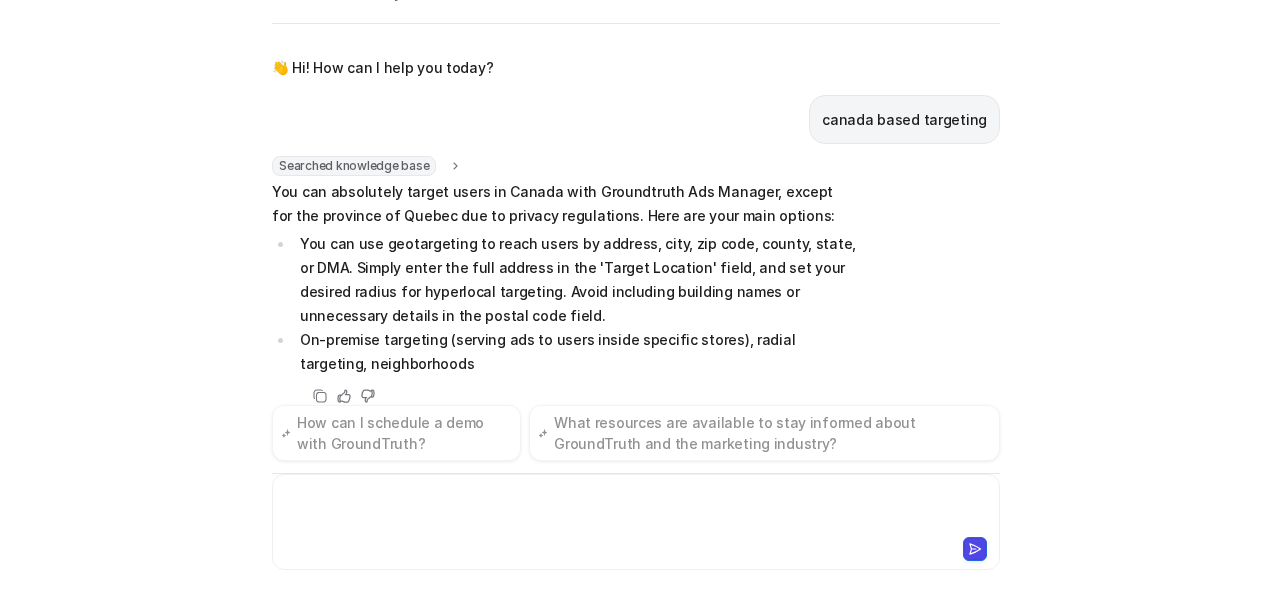scroll, scrollTop: 74, scrollLeft: 0, axis: vertical 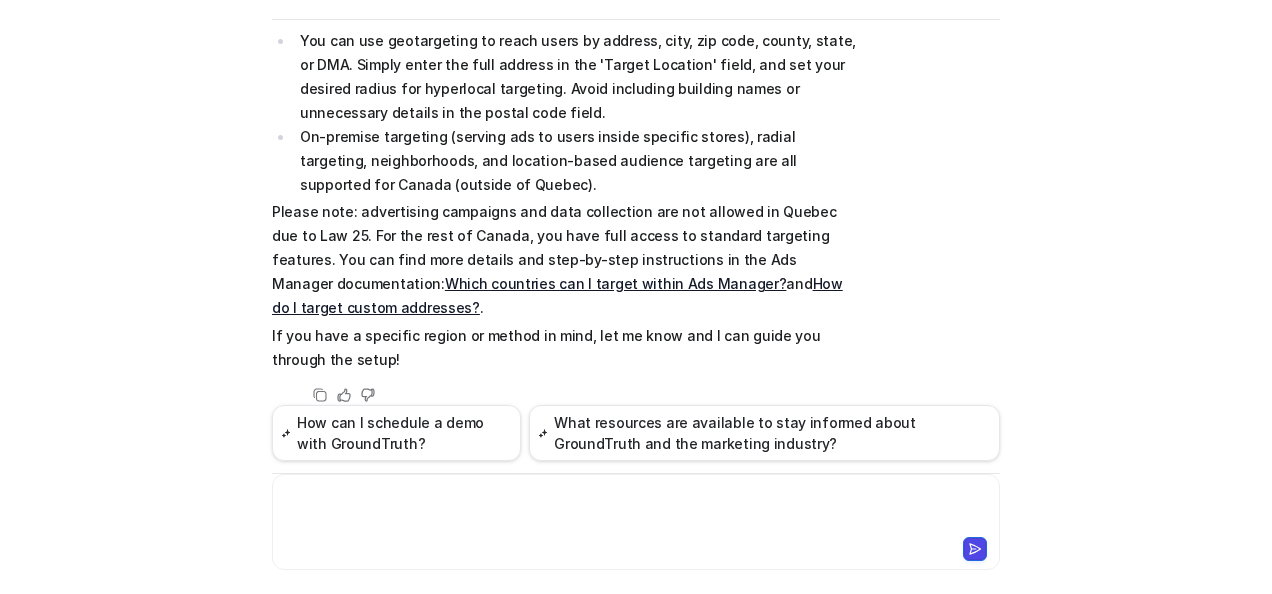 click on "Which countries can I target within Ads Manager?" at bounding box center [616, 283] 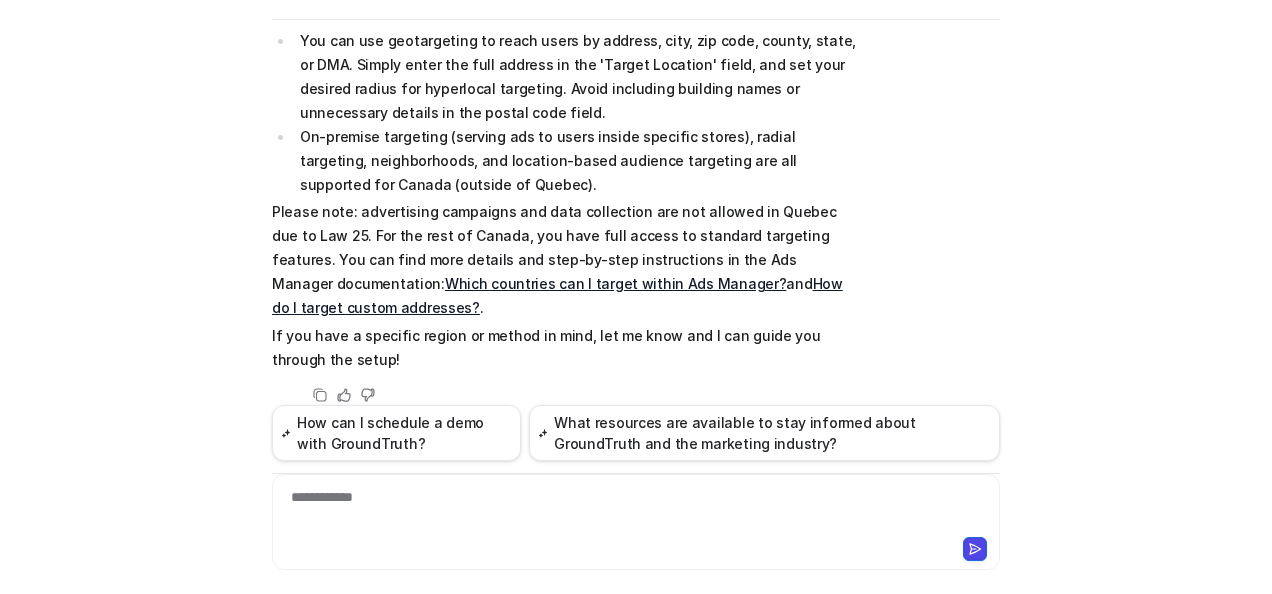 click on "How do I target custom addresses?" at bounding box center [557, 295] 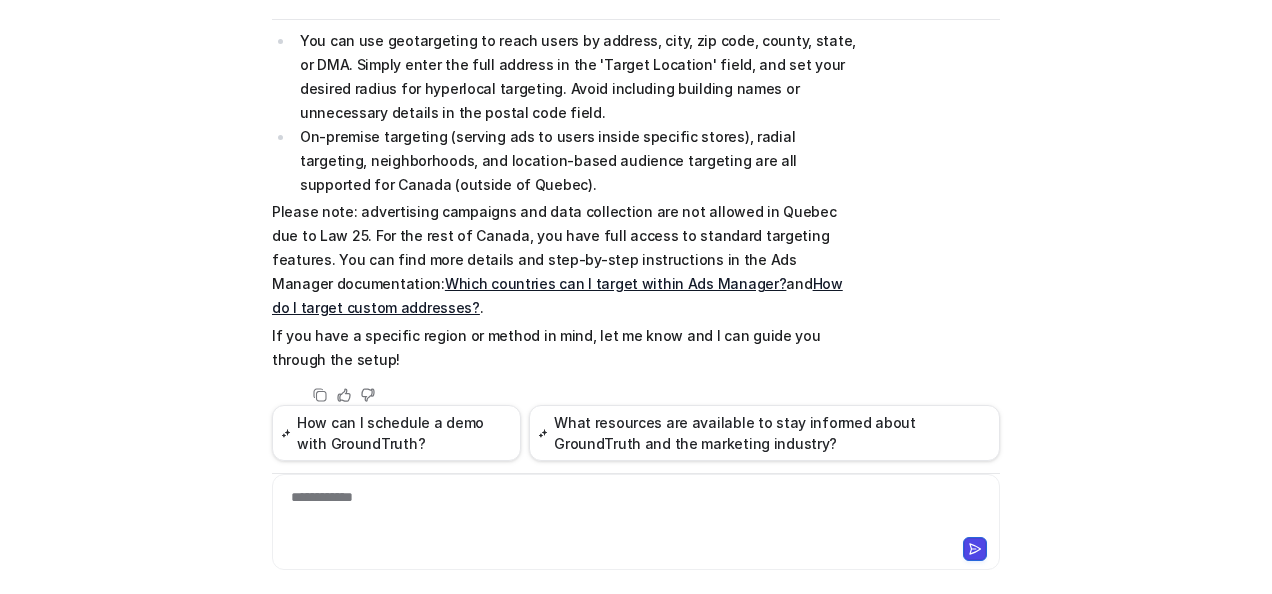 click at bounding box center (636, 547) 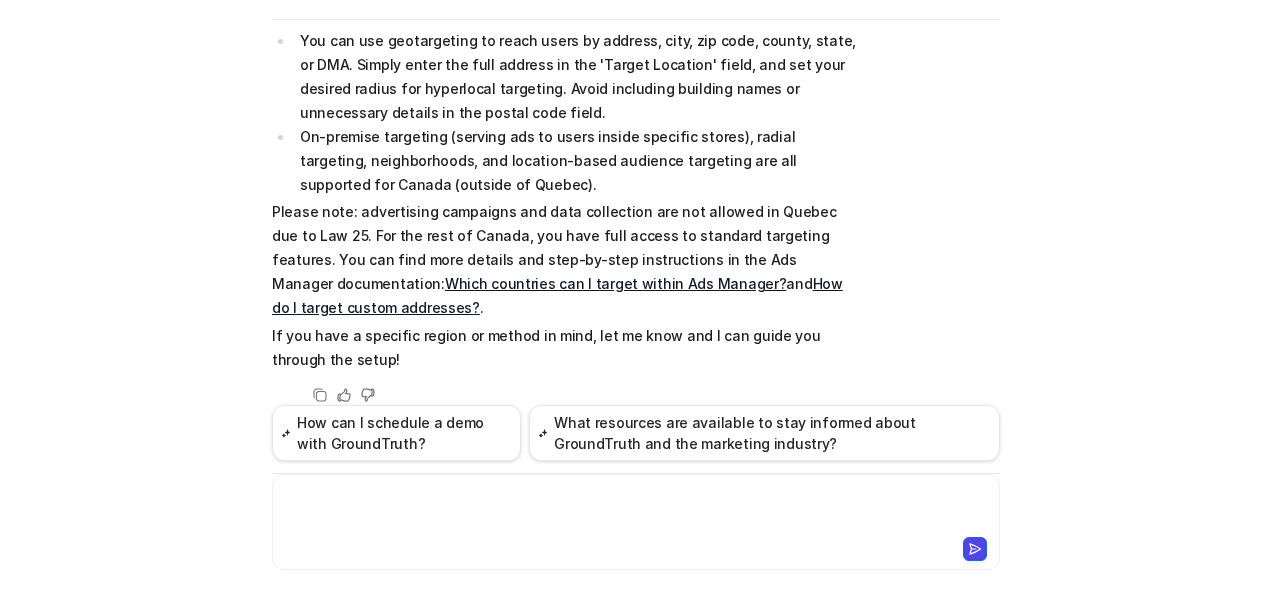 click at bounding box center [636, 510] 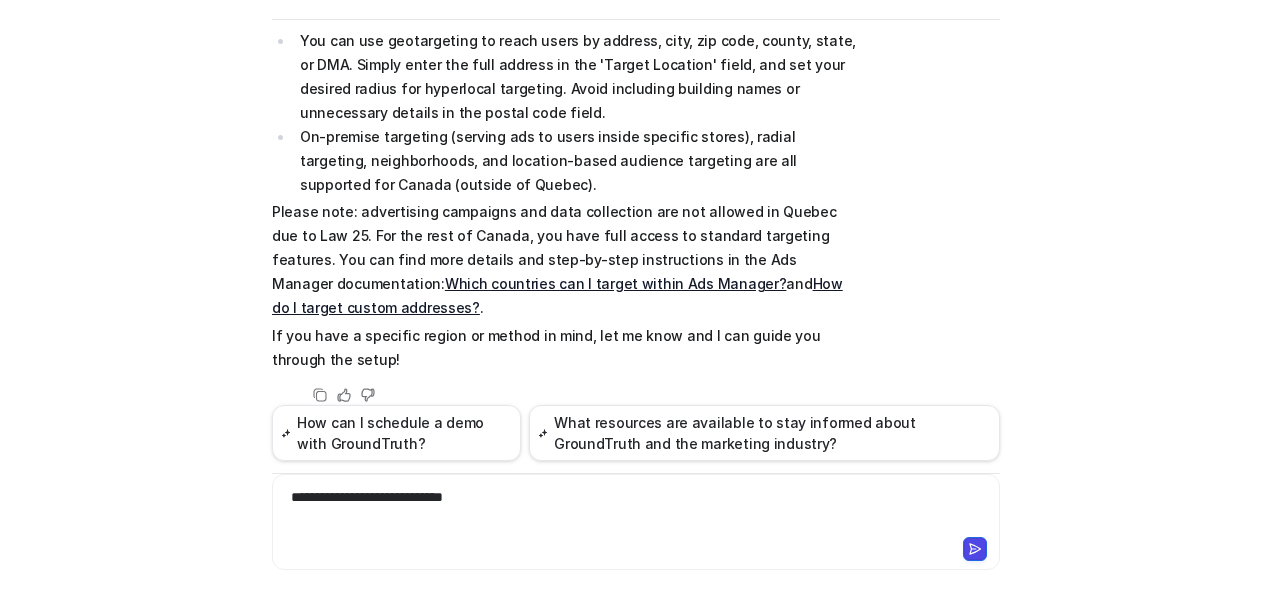 scroll, scrollTop: 296, scrollLeft: 0, axis: vertical 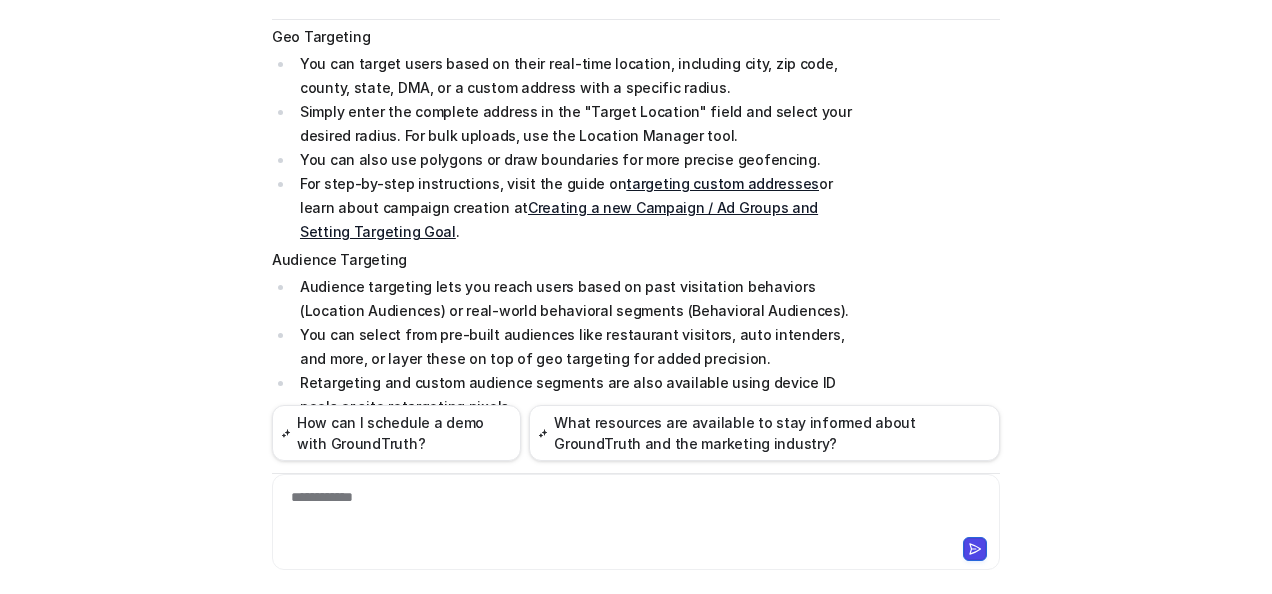click on "Creating a new Campaign / Ad Groups and Setting Targeting Goal" at bounding box center (559, 219) 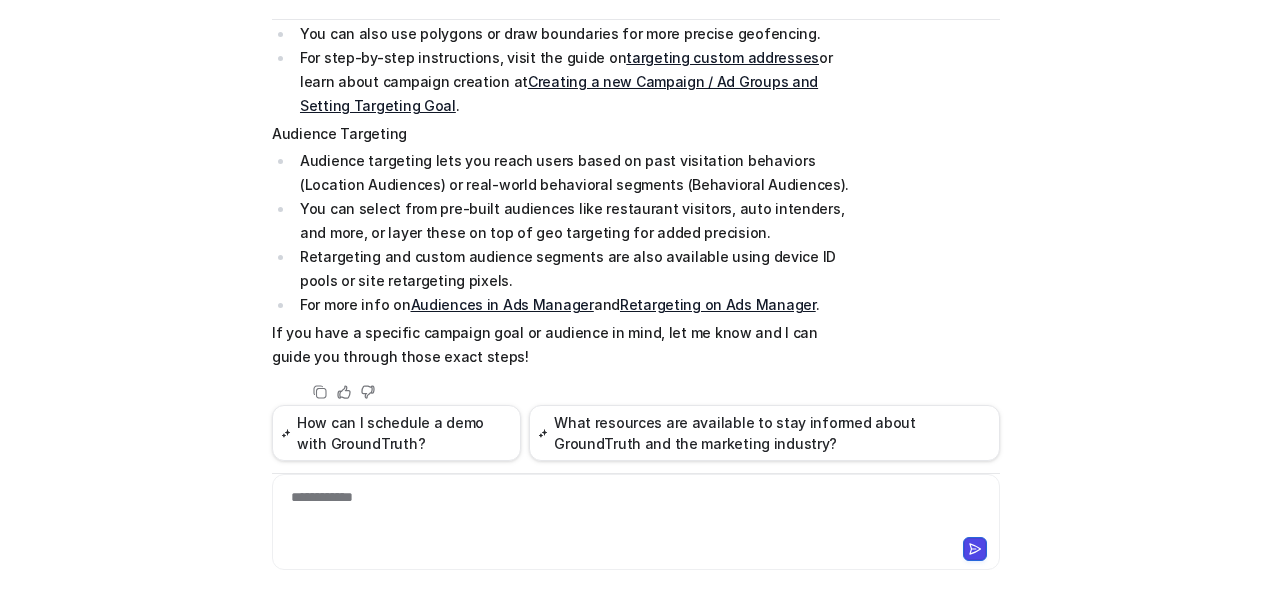 scroll, scrollTop: 900, scrollLeft: 0, axis: vertical 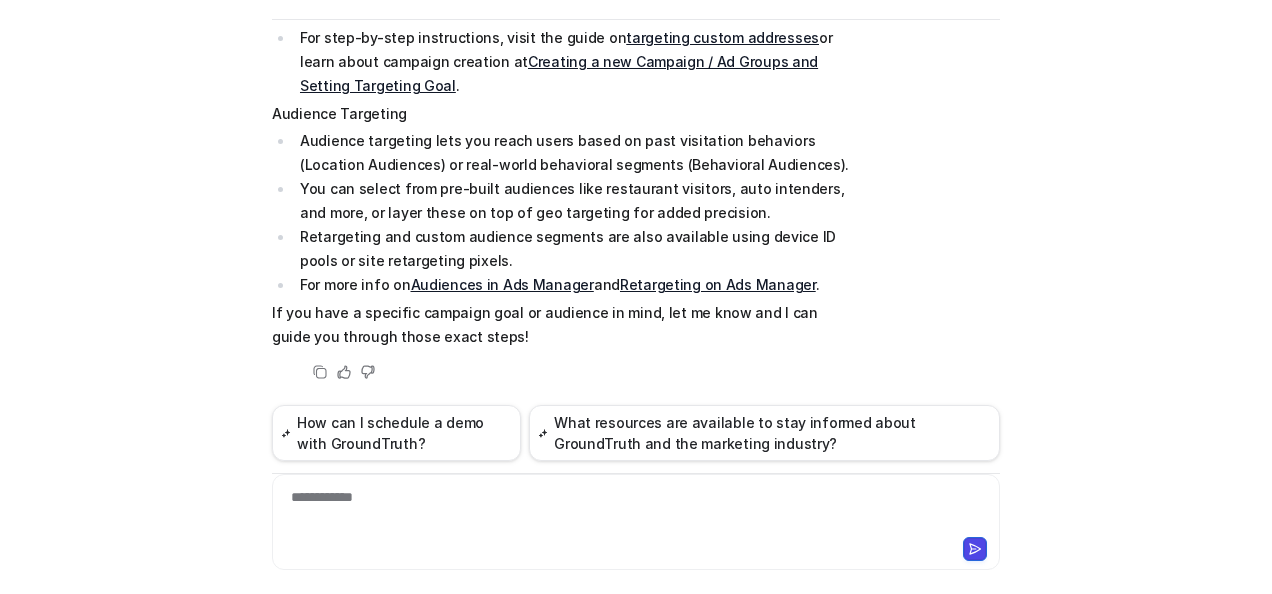 click on "Audiences in Ads Manager" at bounding box center (502, 284) 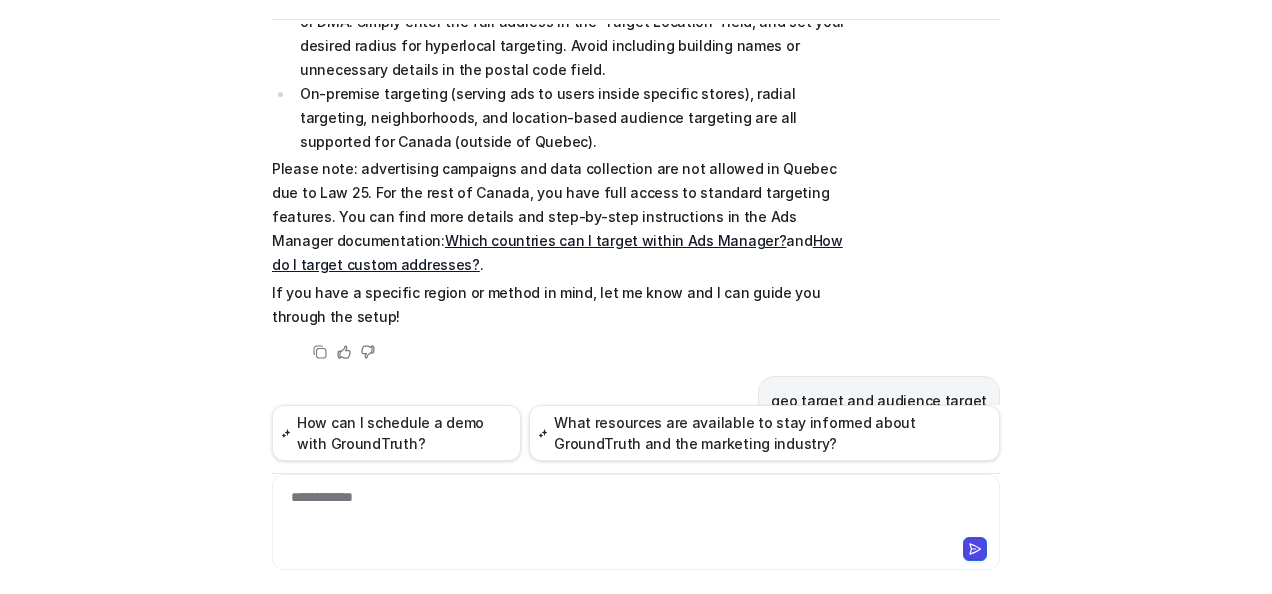 scroll, scrollTop: 254, scrollLeft: 0, axis: vertical 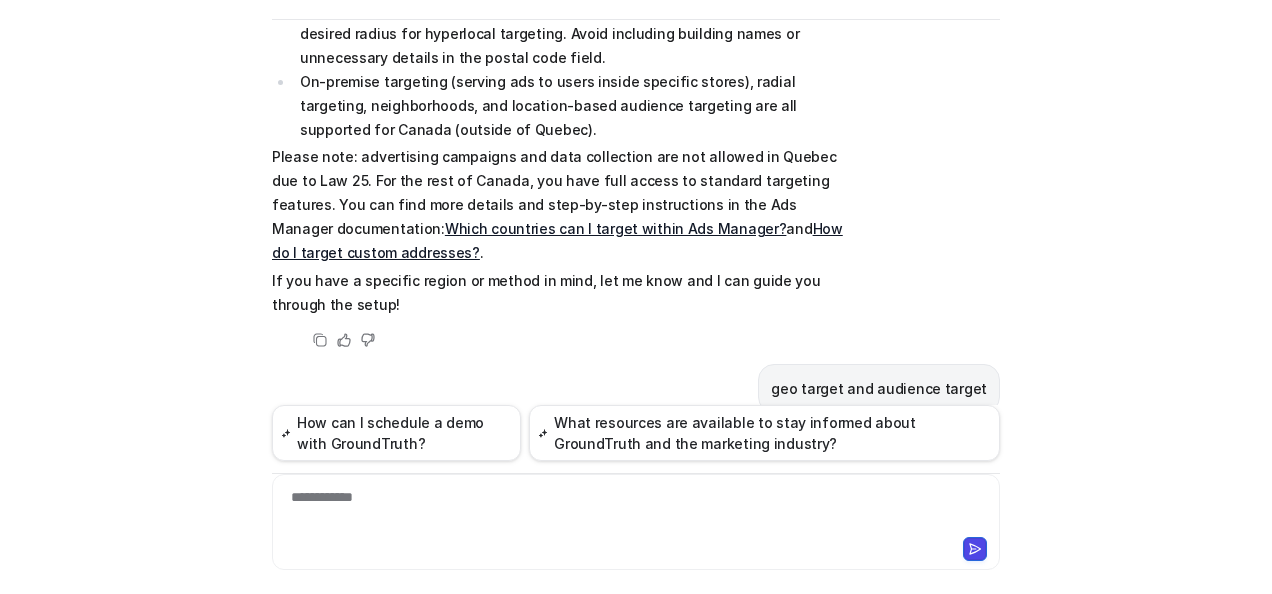 click on "How do I target custom addresses?" at bounding box center (557, 240) 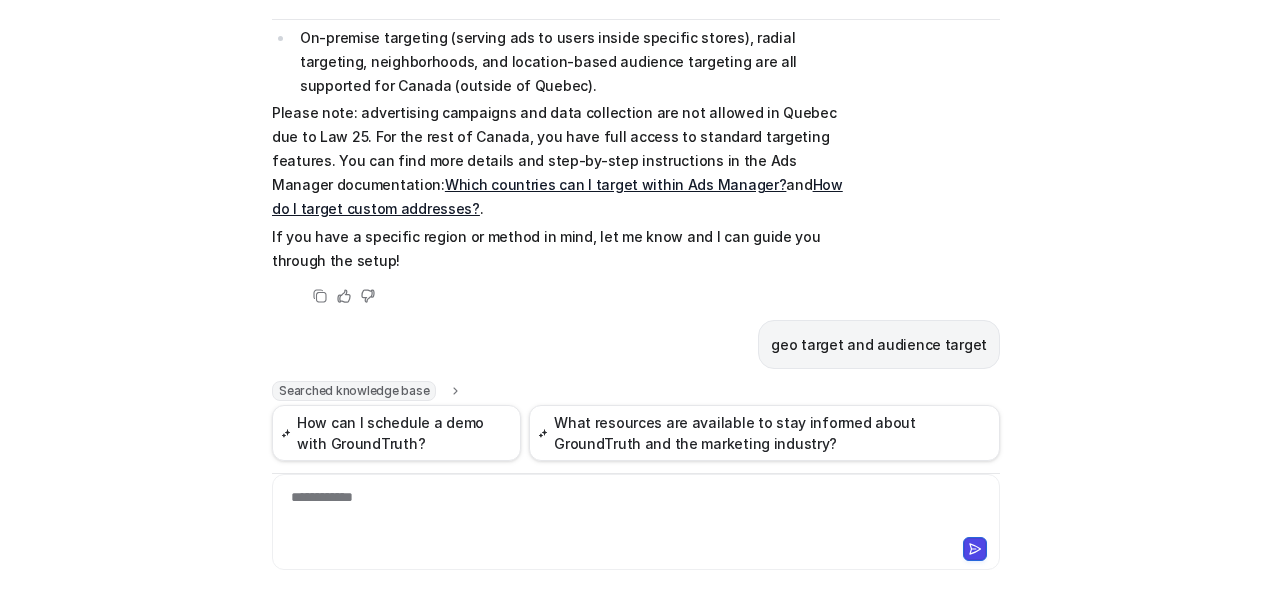 scroll, scrollTop: 288, scrollLeft: 0, axis: vertical 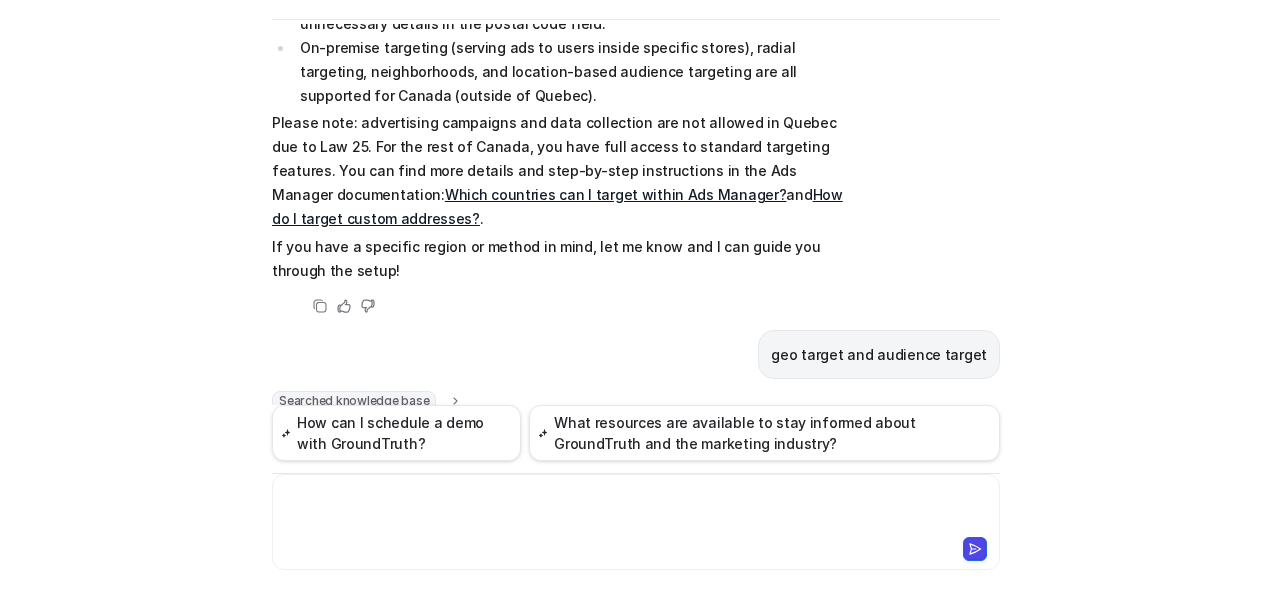 click at bounding box center [636, 510] 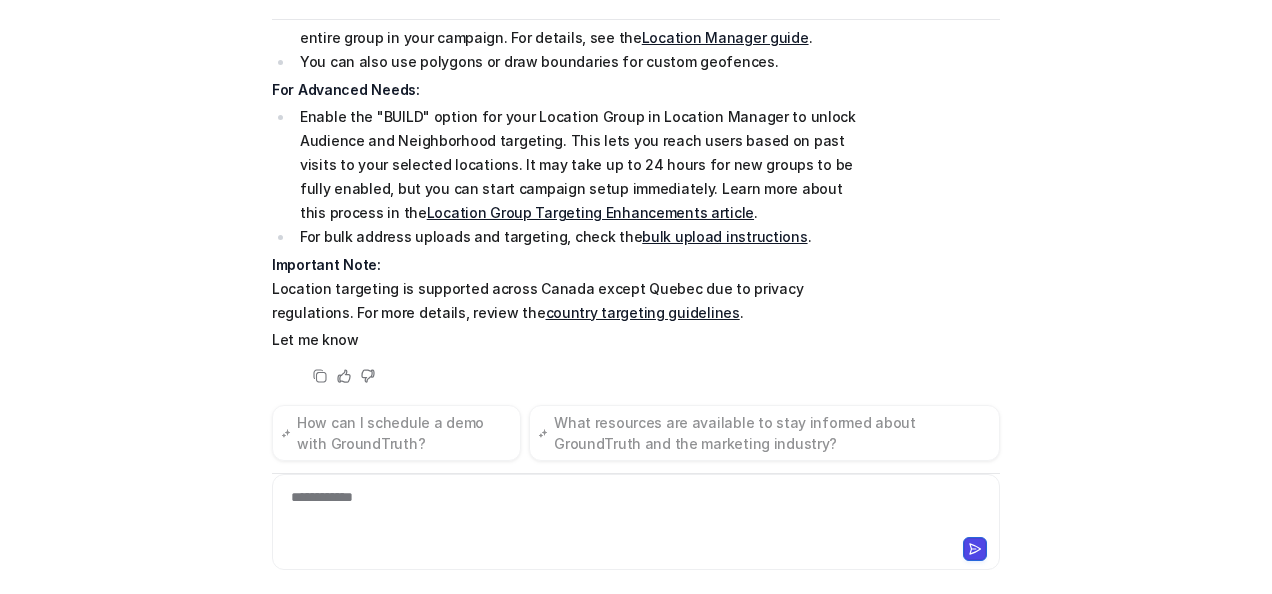 scroll, scrollTop: 1605, scrollLeft: 0, axis: vertical 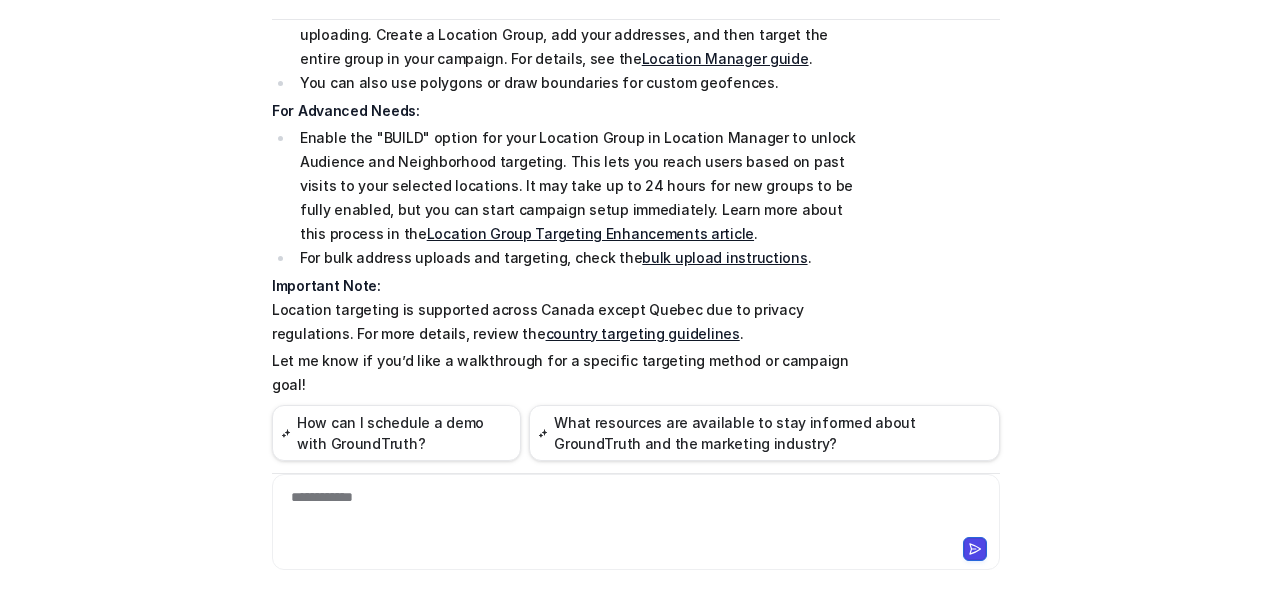 click on "Location Group Targeting Enhancements article" at bounding box center (590, 233) 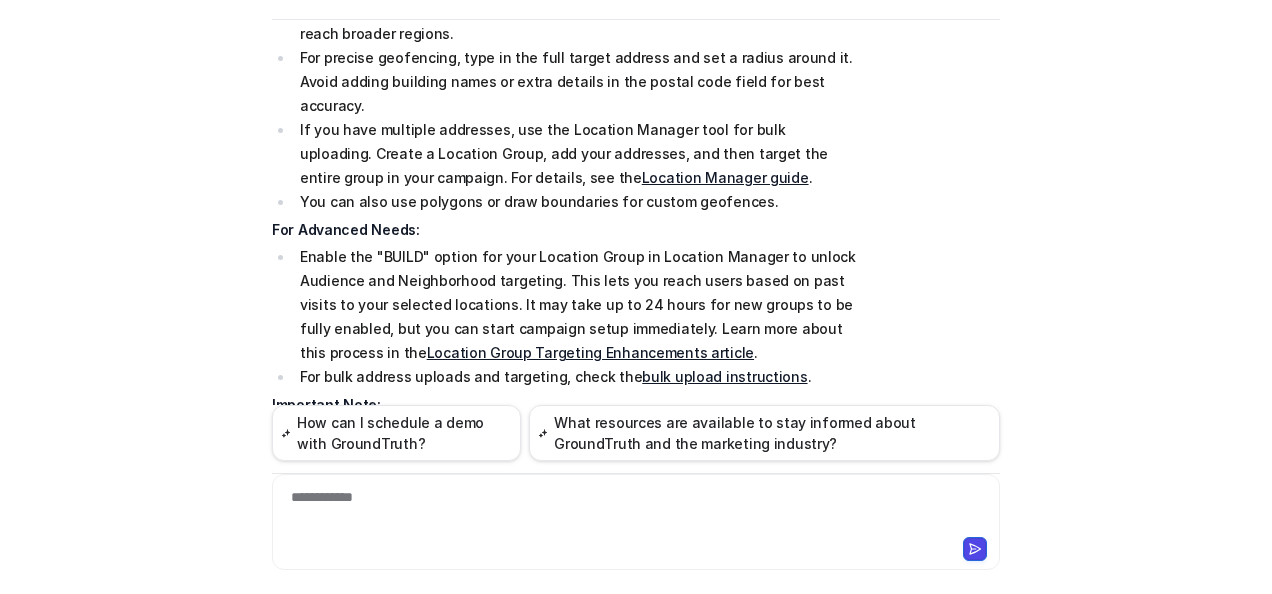 scroll, scrollTop: 1605, scrollLeft: 0, axis: vertical 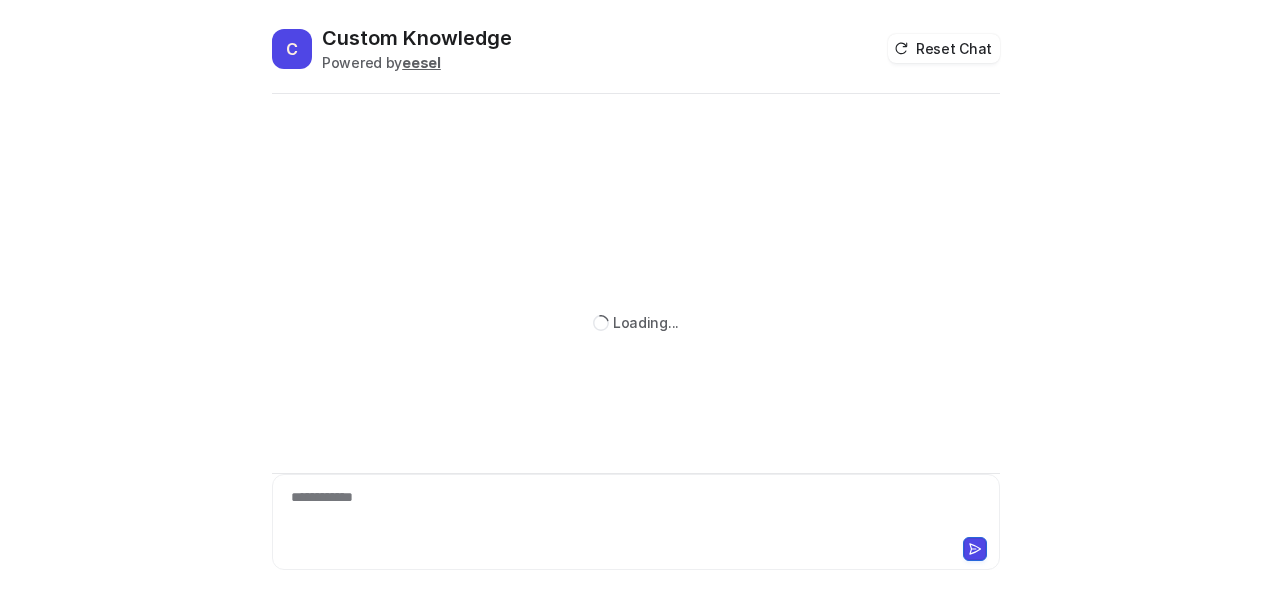 click on "**********" at bounding box center (636, 510) 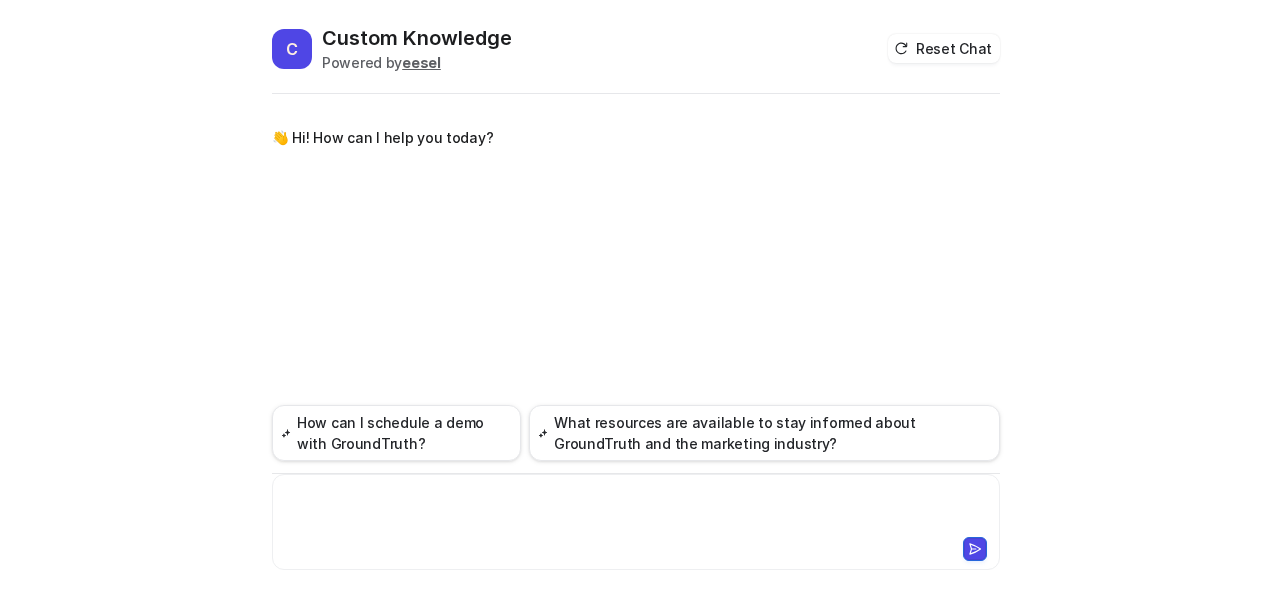 type 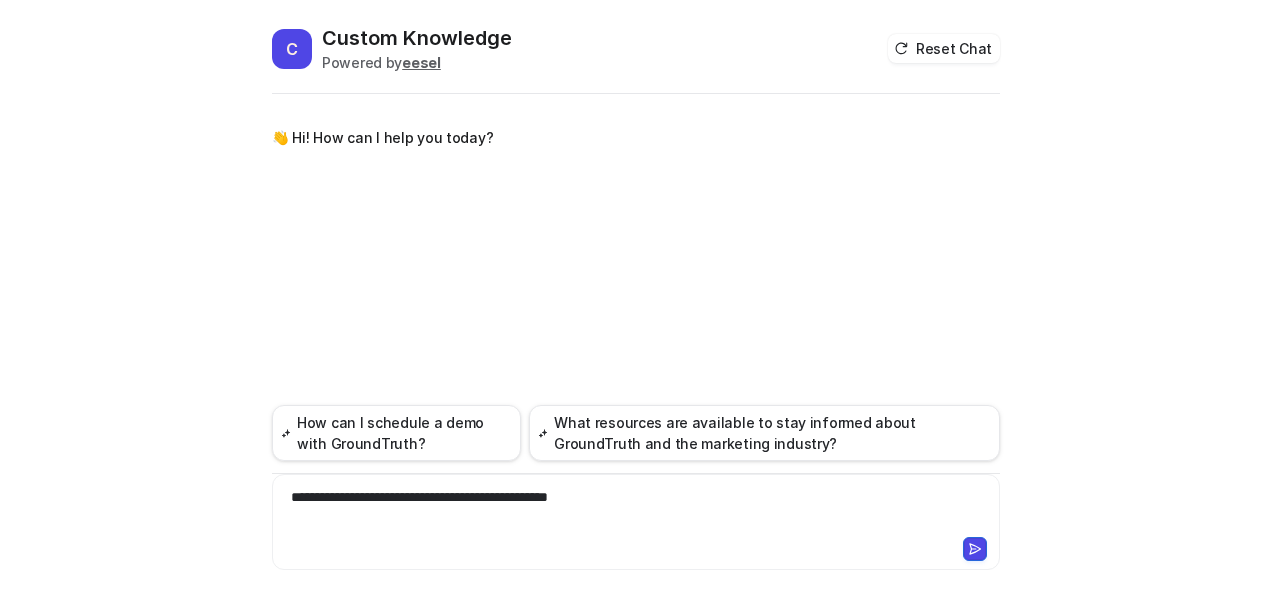 click on "**********" at bounding box center (636, 510) 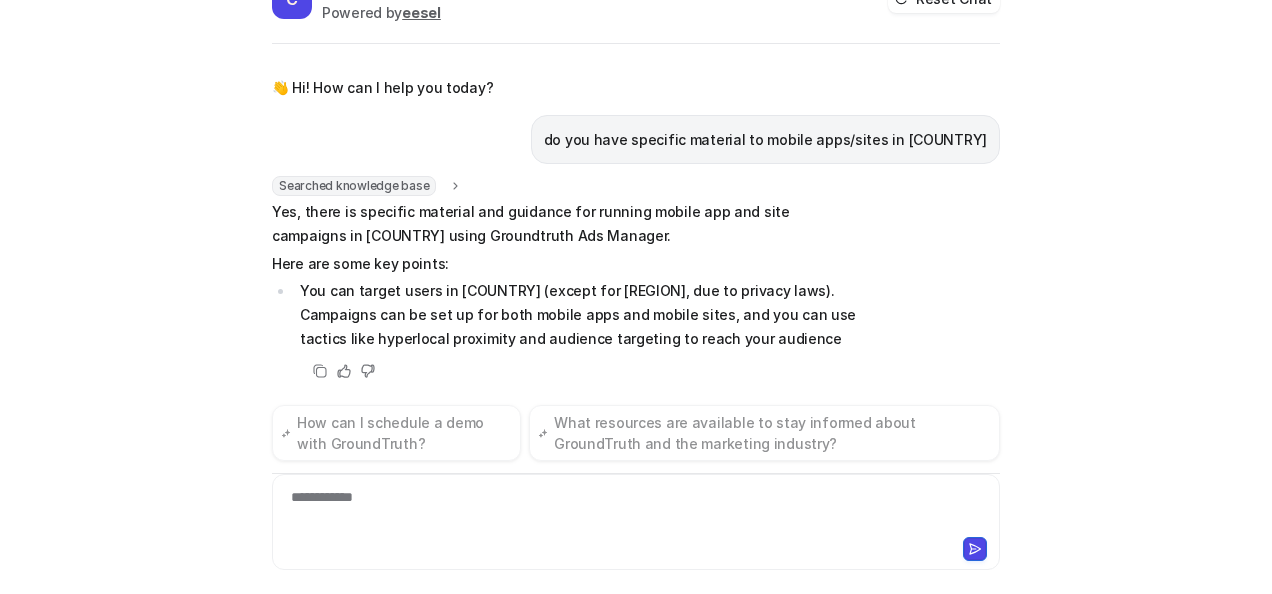 scroll, scrollTop: 74, scrollLeft: 0, axis: vertical 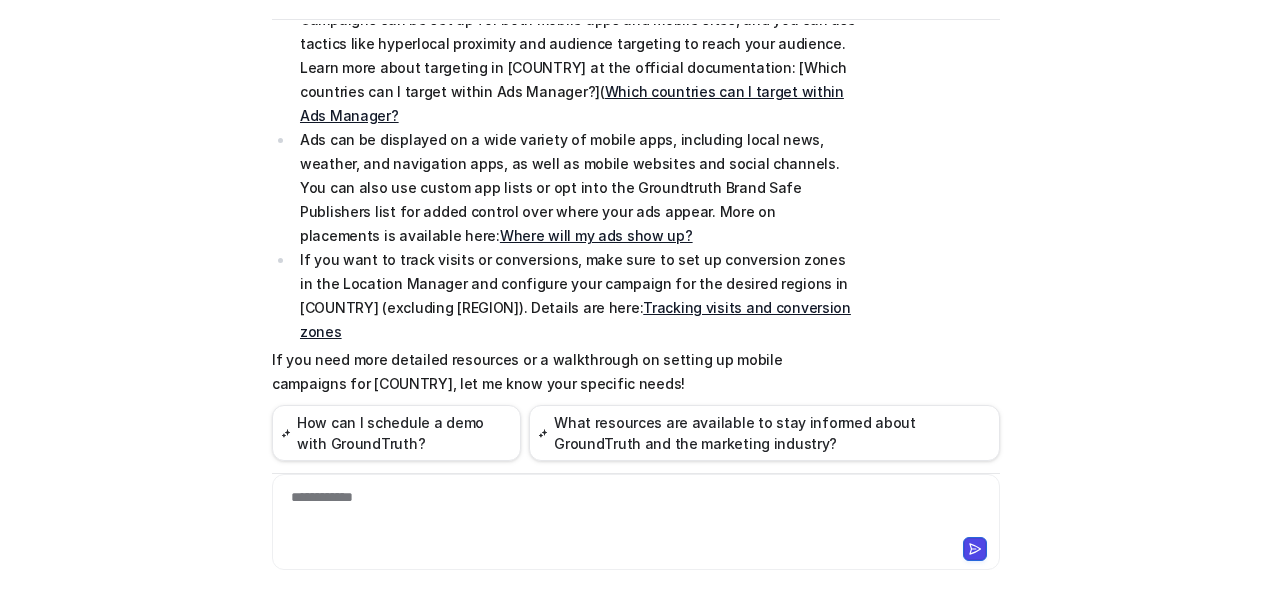 click on "Where will my ads show up?" at bounding box center (596, 235) 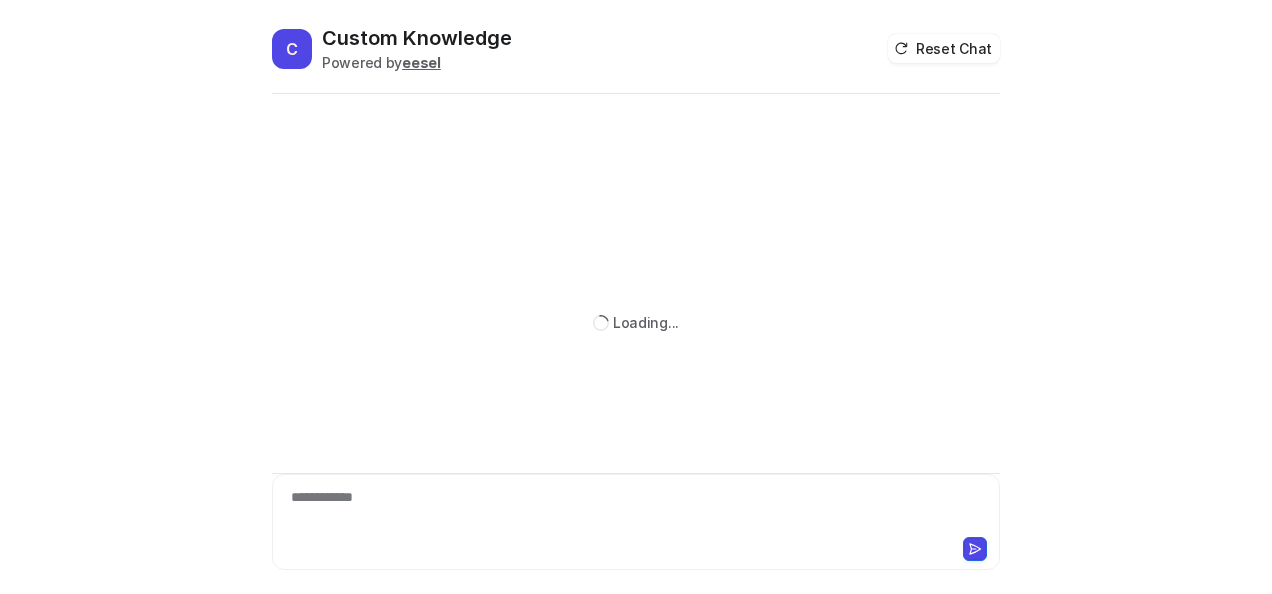 scroll, scrollTop: 0, scrollLeft: 0, axis: both 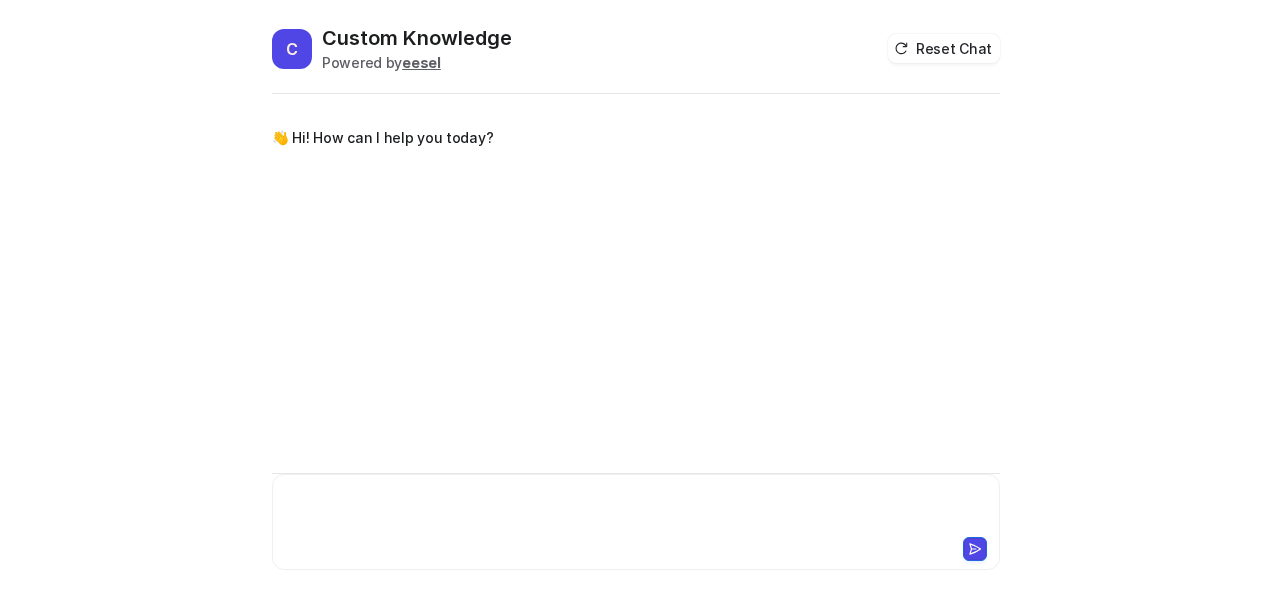 click at bounding box center [636, 510] 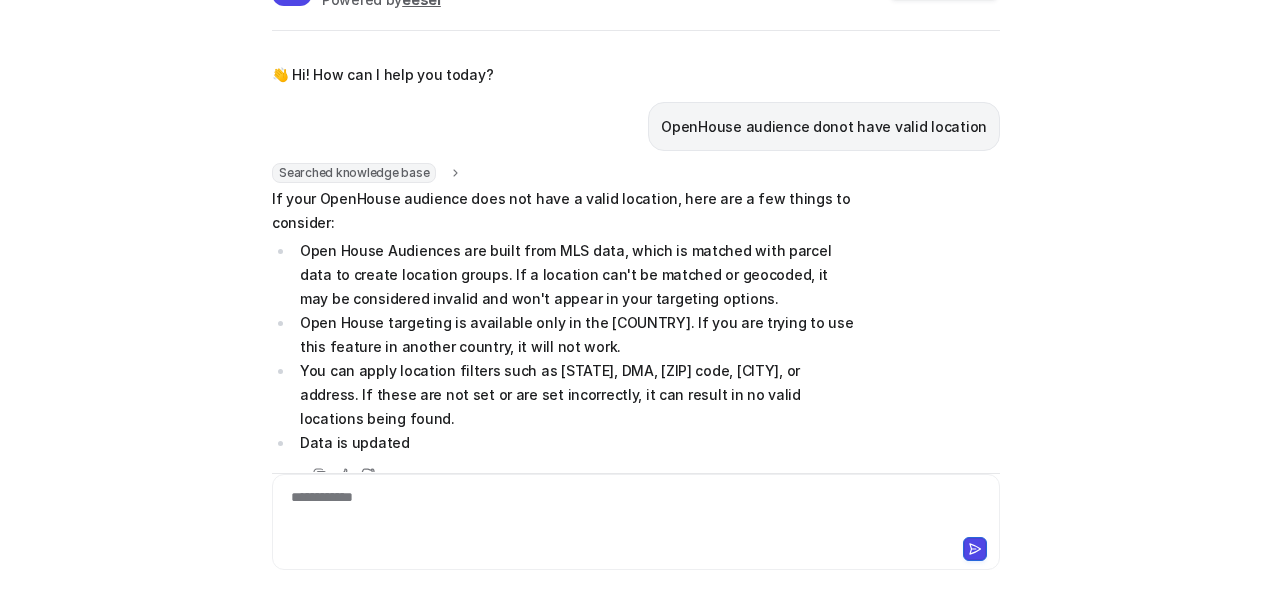 scroll, scrollTop: 74, scrollLeft: 0, axis: vertical 